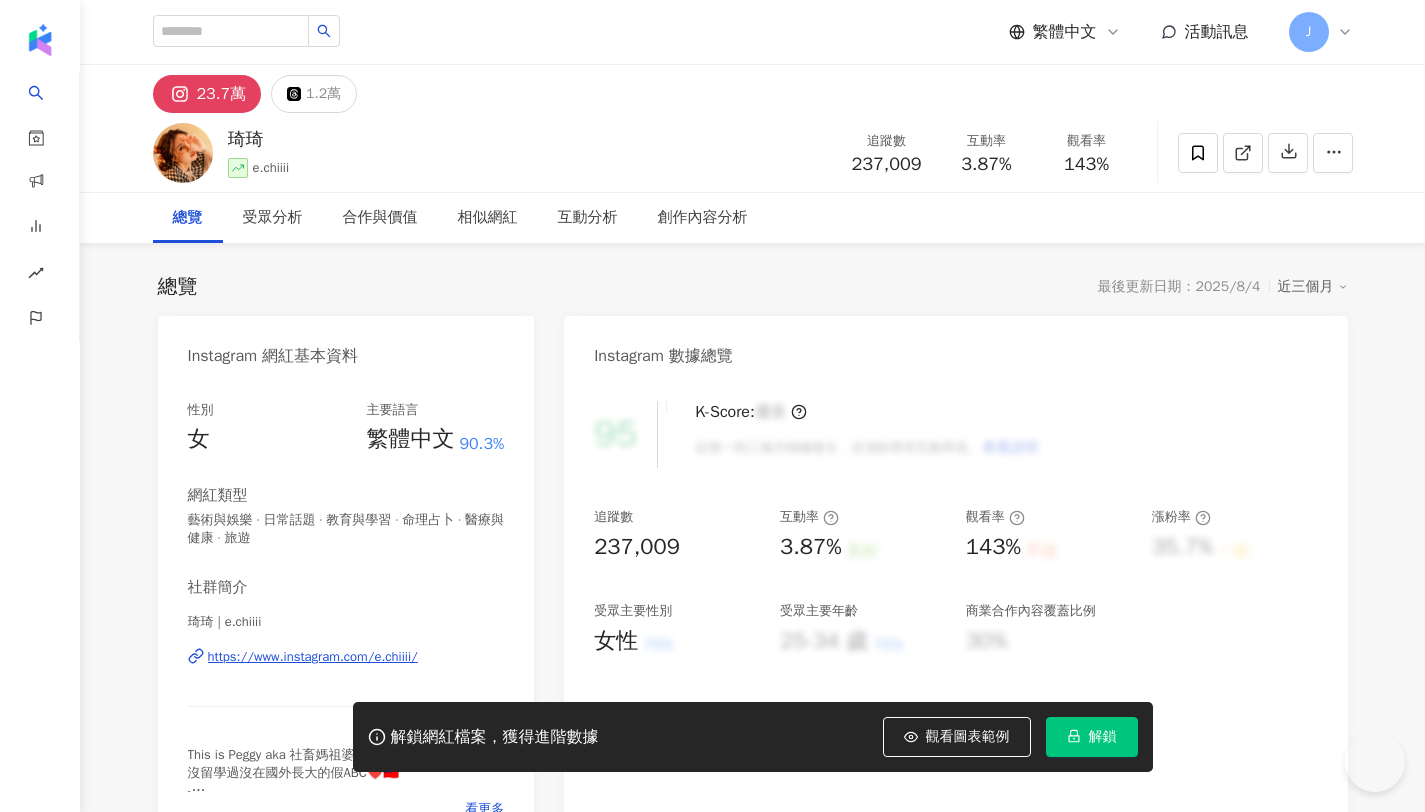 scroll, scrollTop: 0, scrollLeft: 0, axis: both 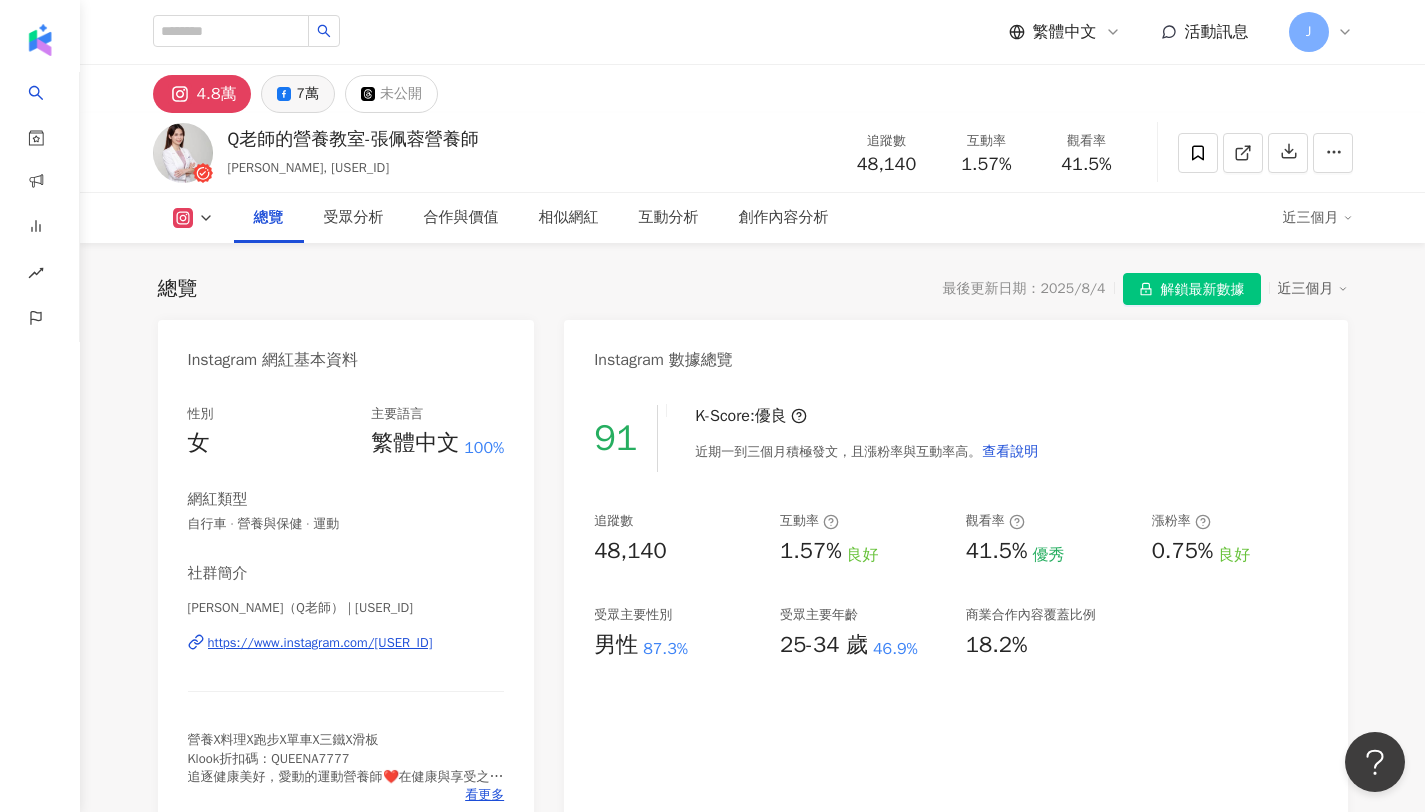 click on "受眾分析" at bounding box center (354, 218) 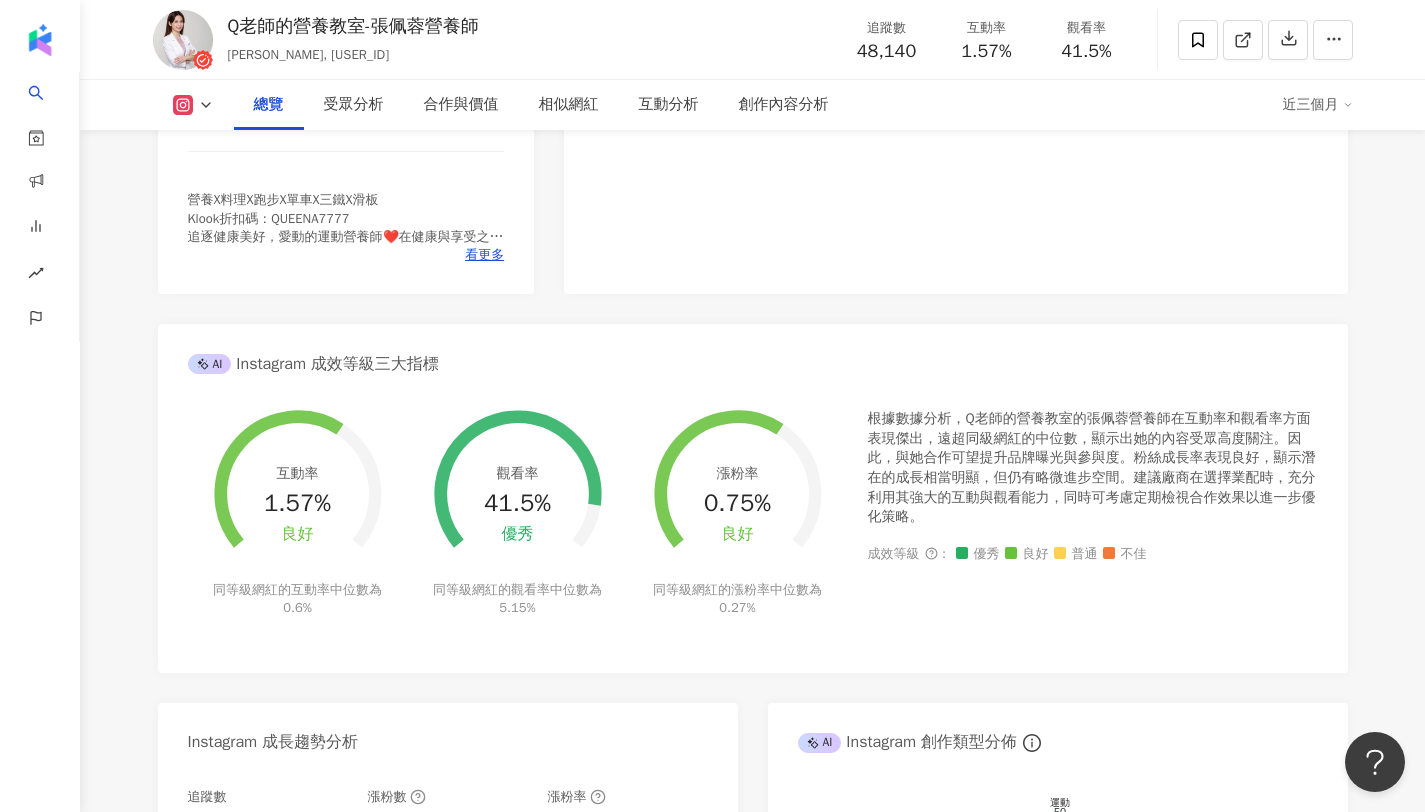 scroll, scrollTop: 0, scrollLeft: 0, axis: both 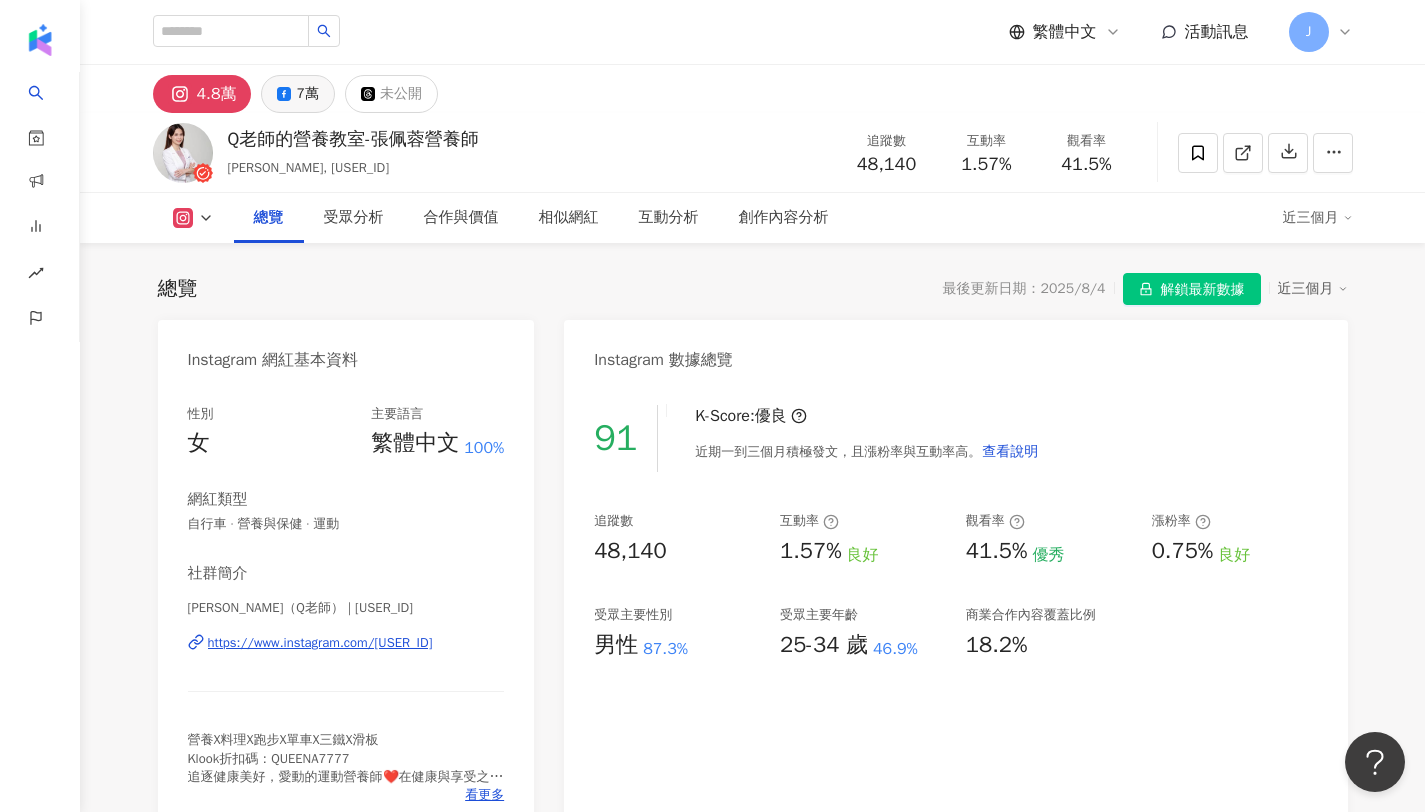 click on "7萬" at bounding box center [297, 94] 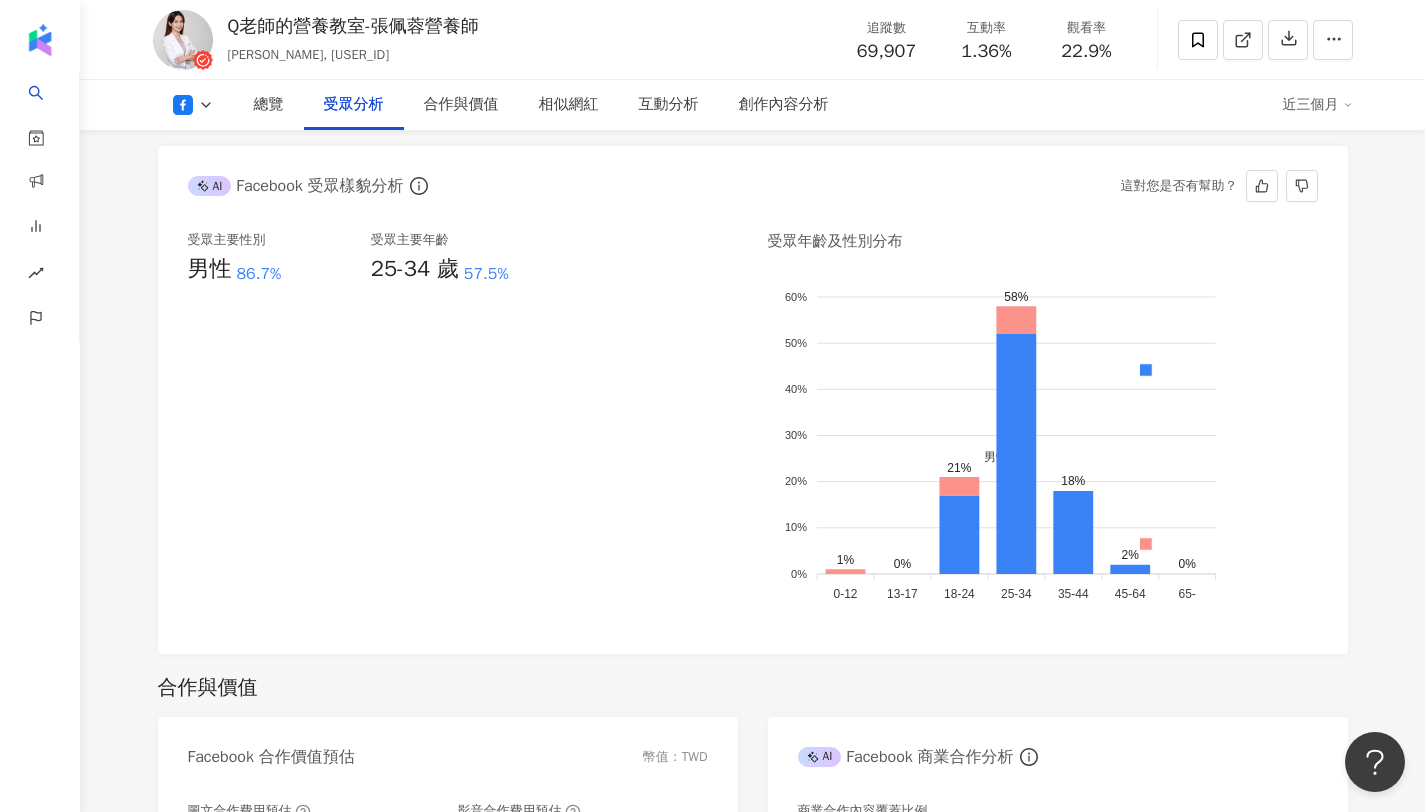 scroll, scrollTop: 1737, scrollLeft: 0, axis: vertical 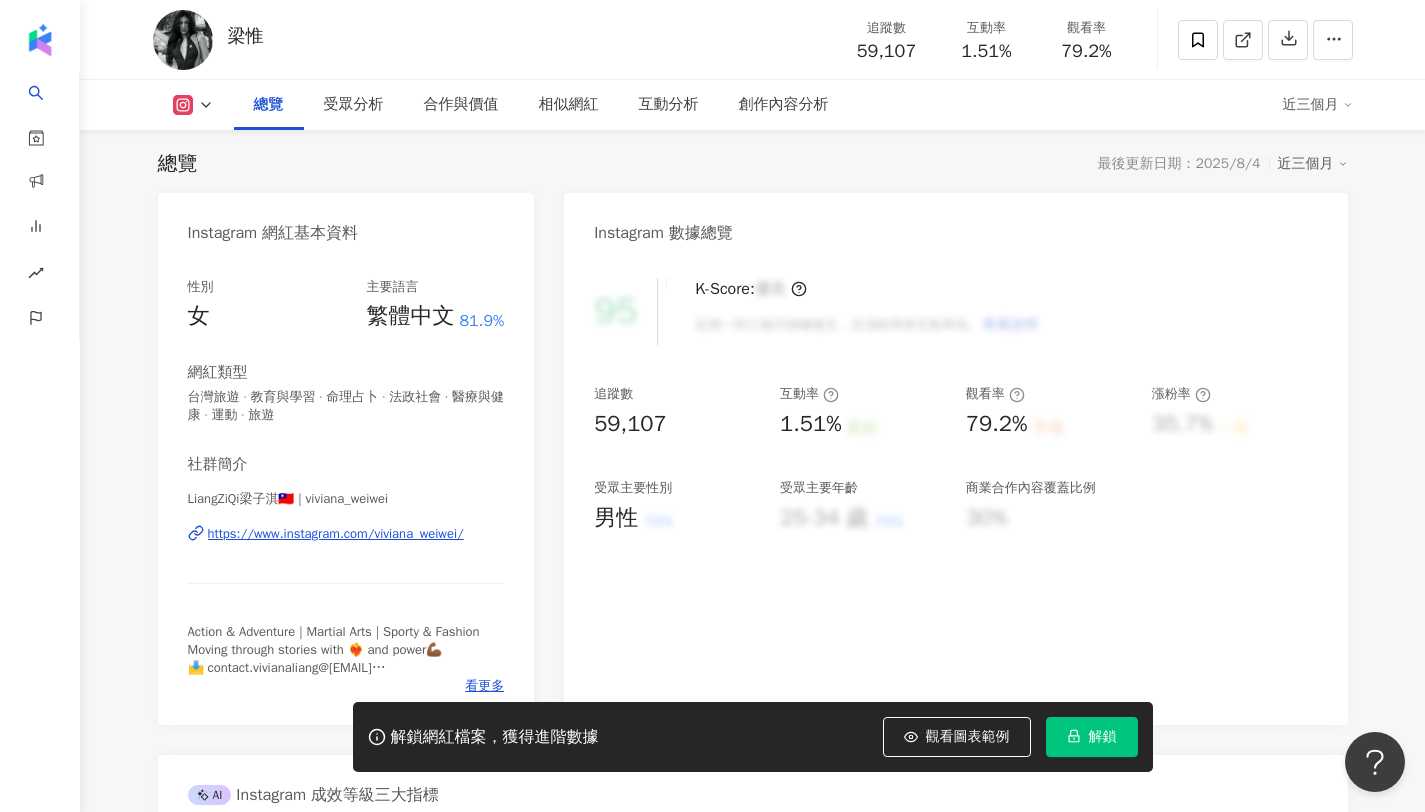 click on "解鎖" at bounding box center (1103, 737) 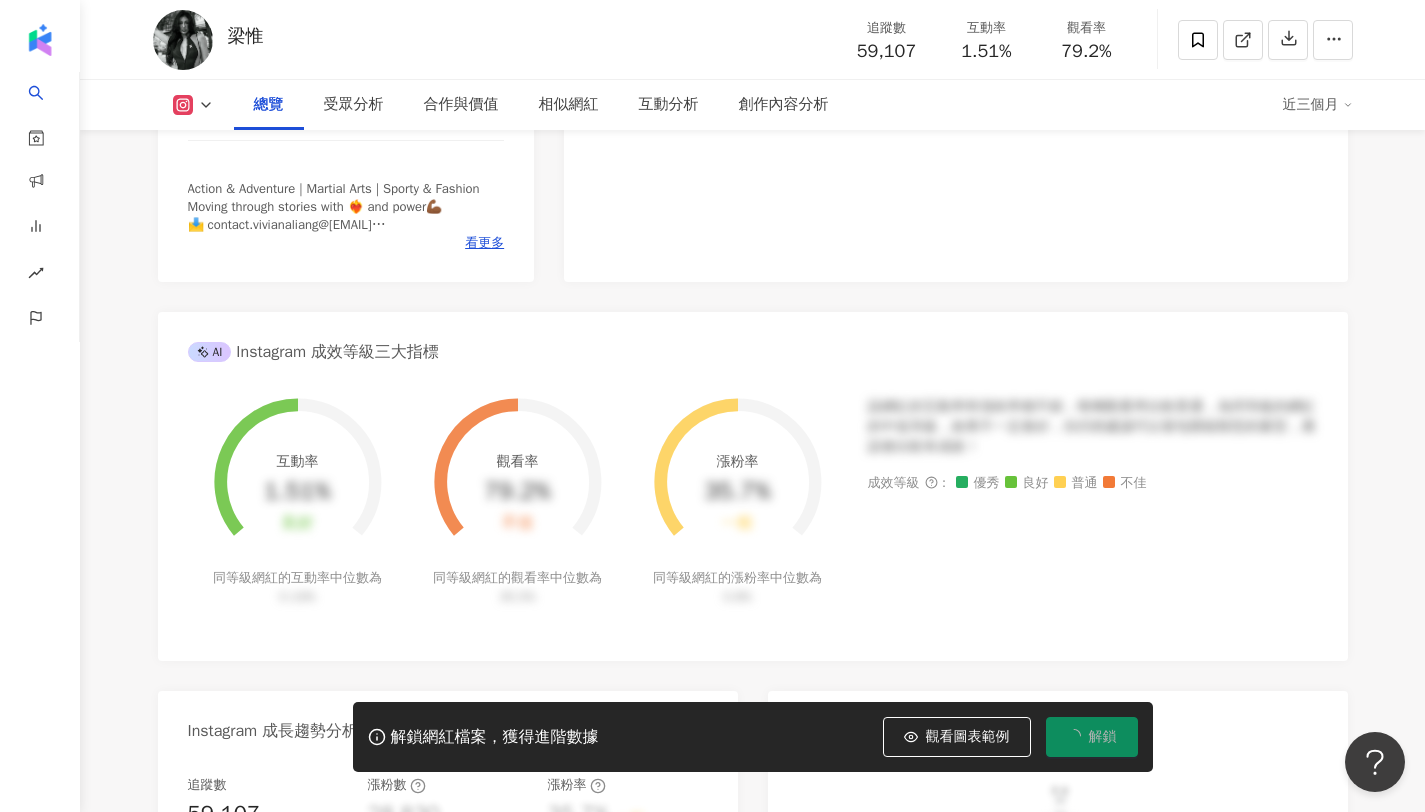 scroll, scrollTop: 1139, scrollLeft: 0, axis: vertical 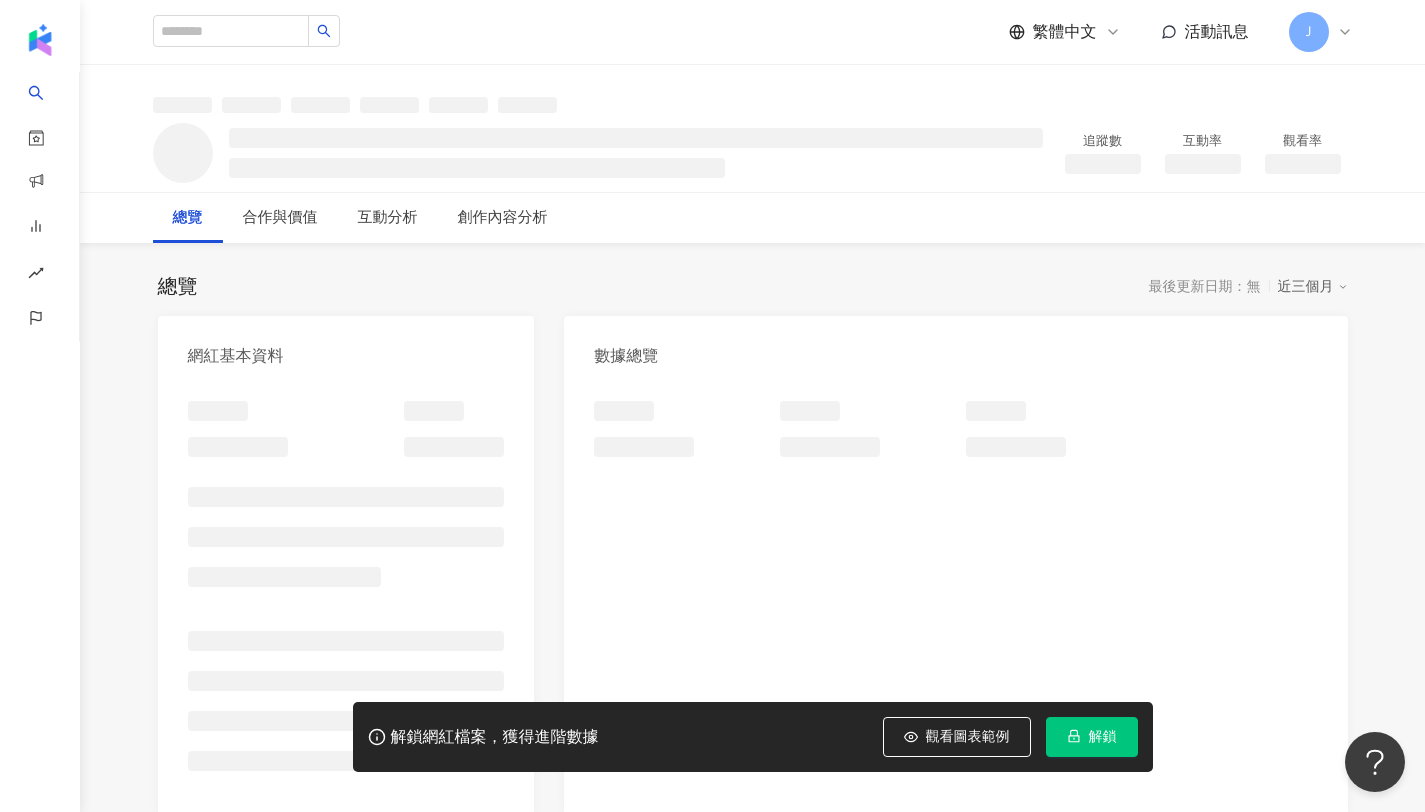 click on "解鎖" at bounding box center [1103, 737] 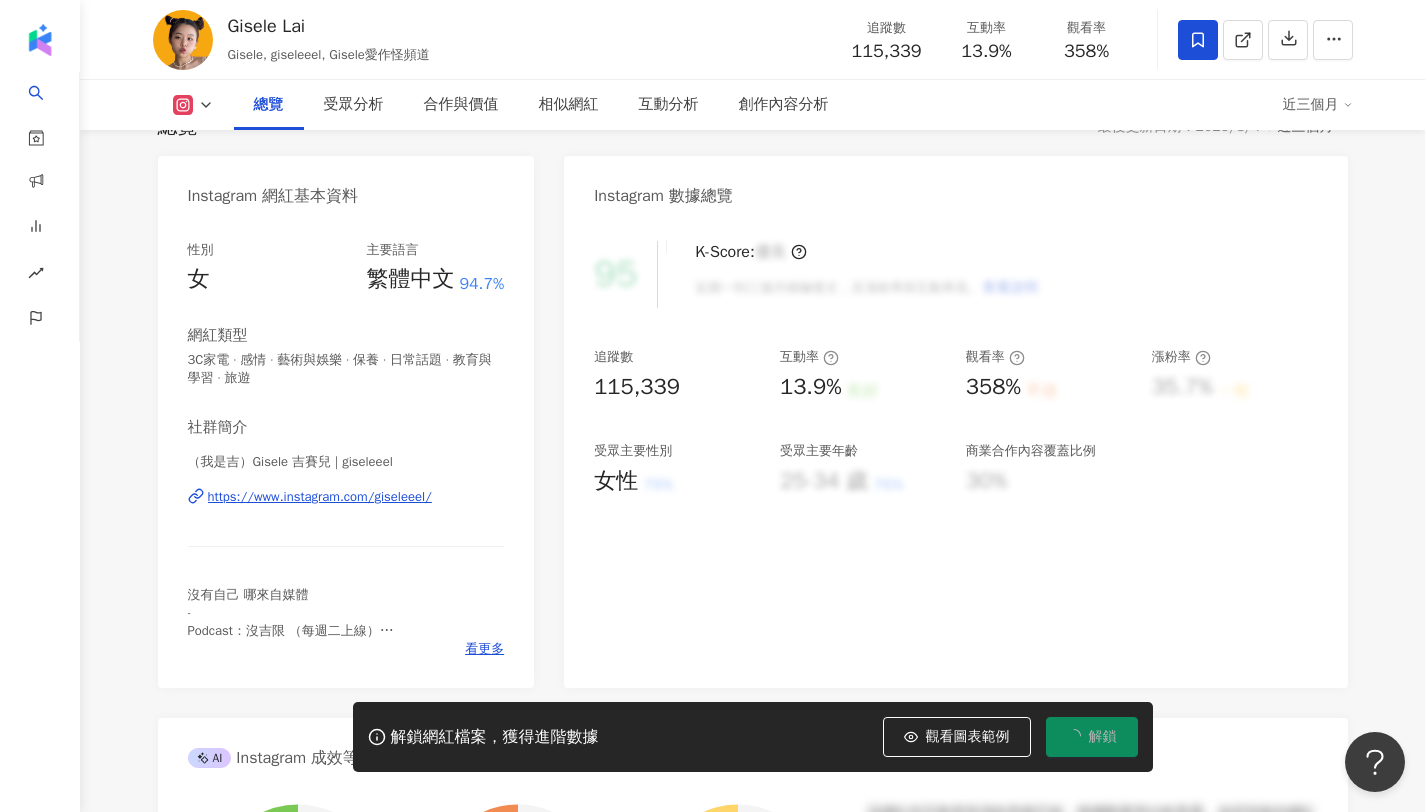 scroll, scrollTop: 123, scrollLeft: 0, axis: vertical 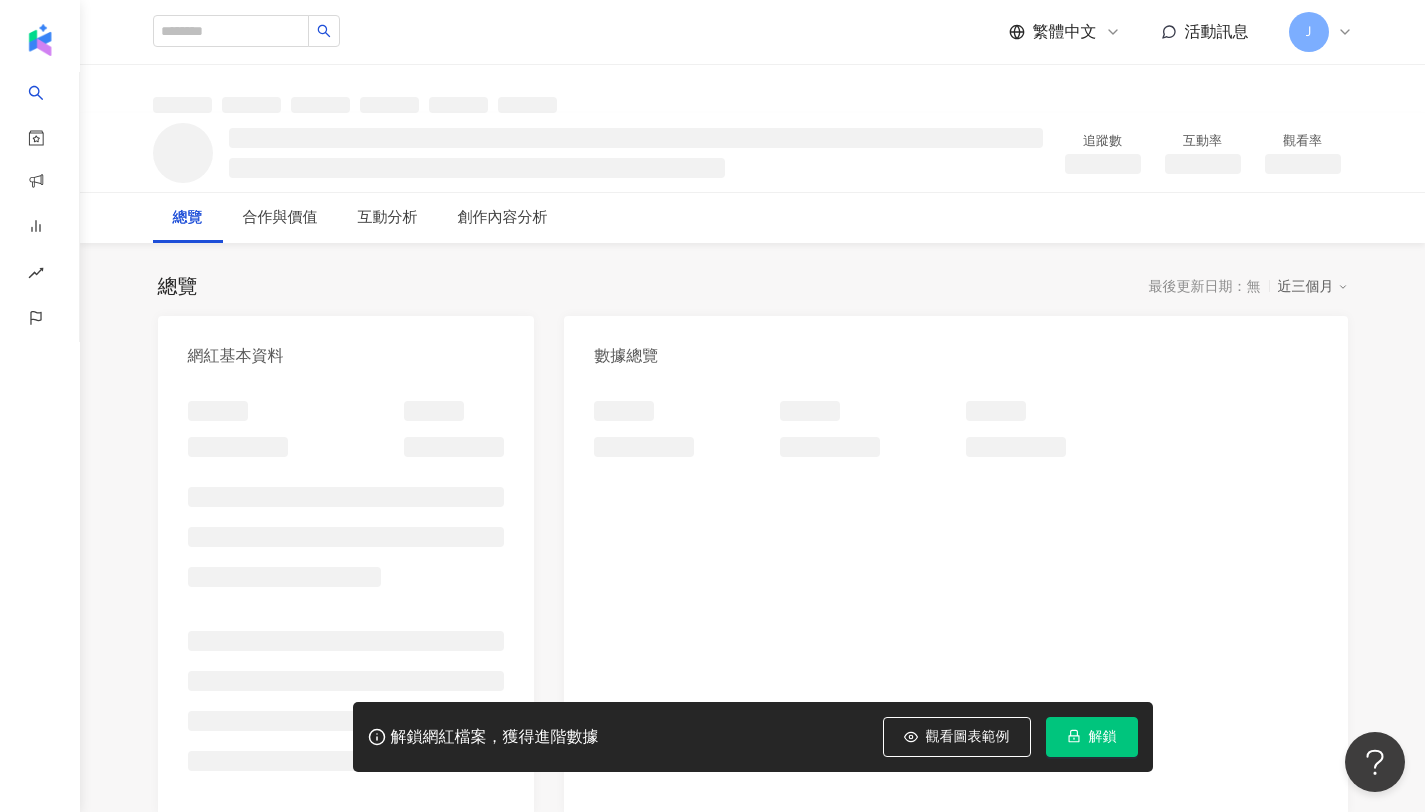 click on "解鎖" at bounding box center (1103, 737) 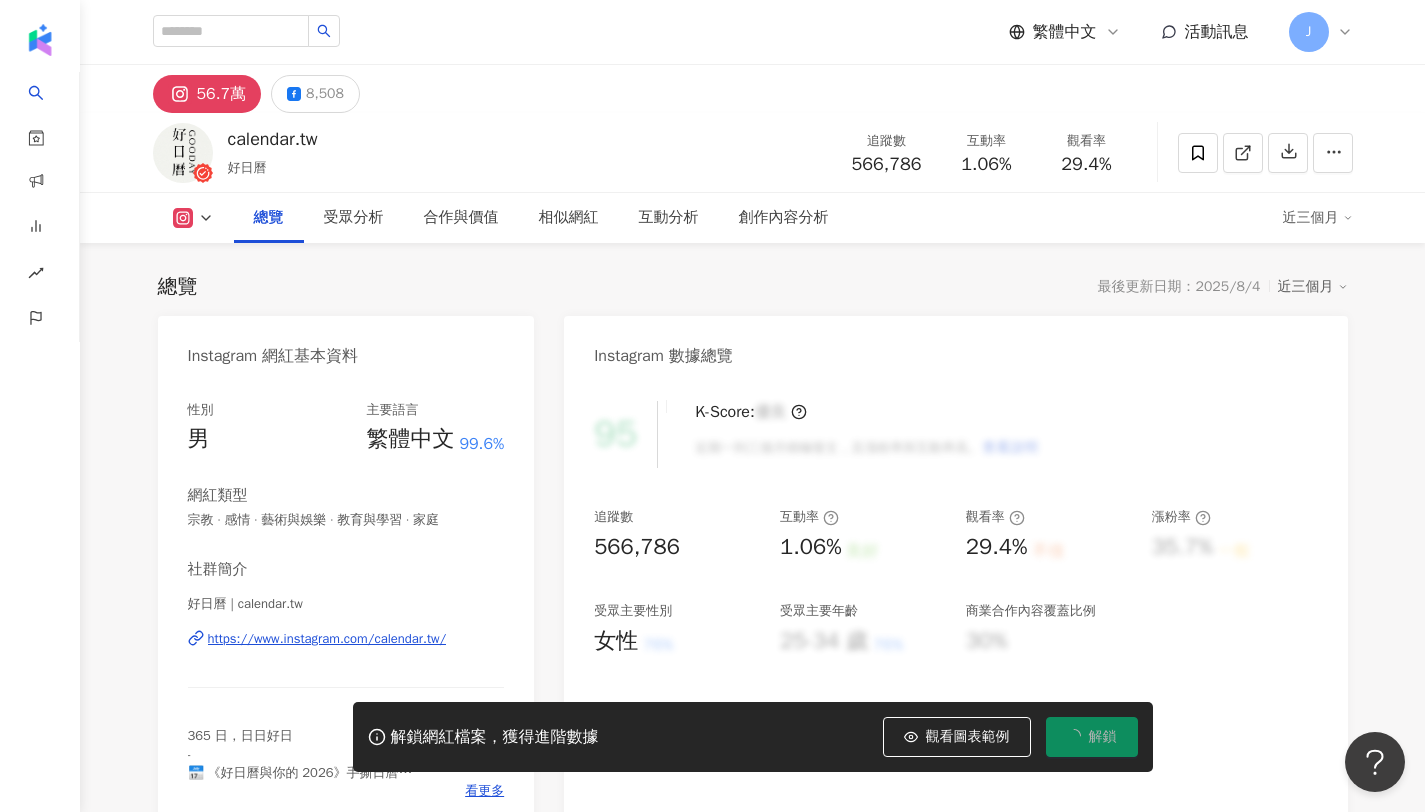 scroll, scrollTop: 123, scrollLeft: 0, axis: vertical 